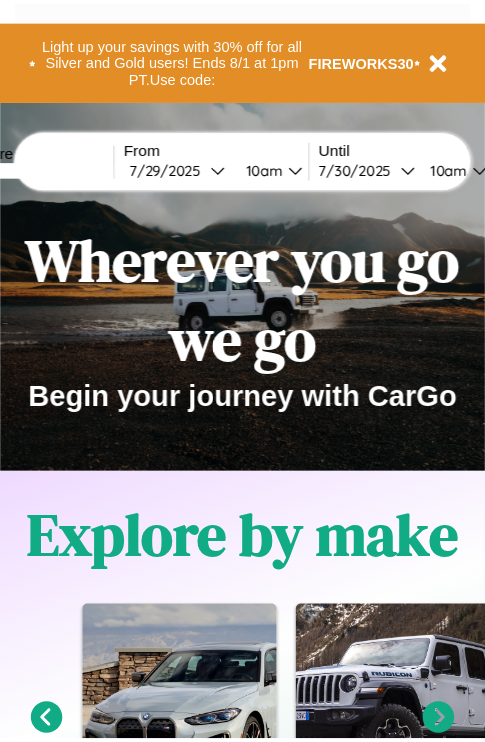 scroll, scrollTop: 0, scrollLeft: 0, axis: both 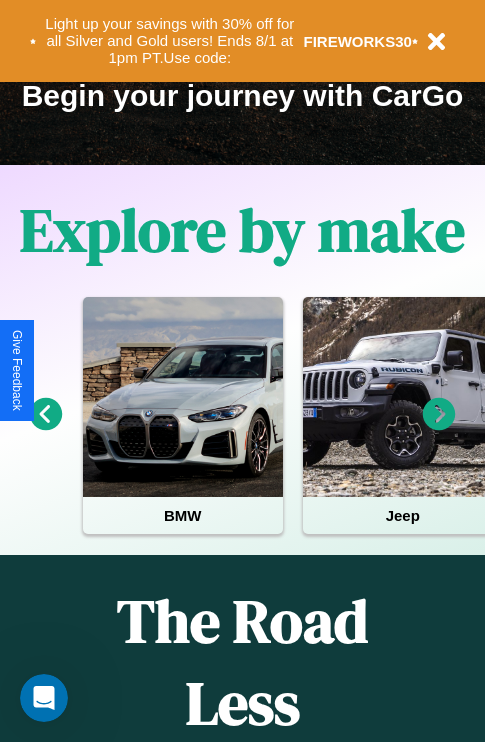 click 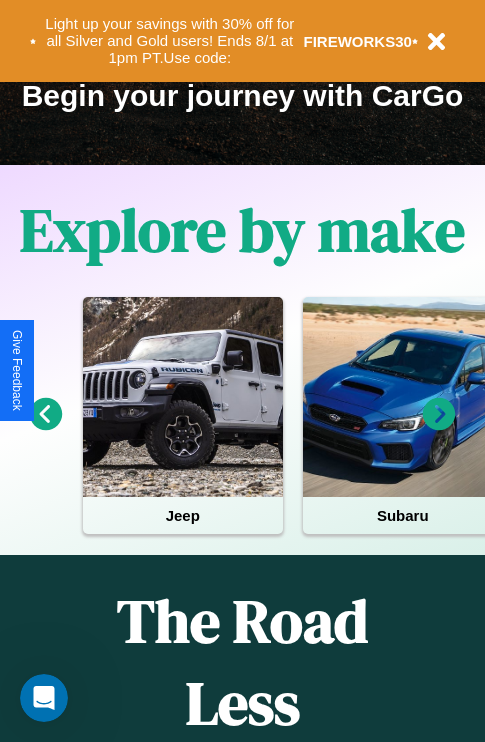 click 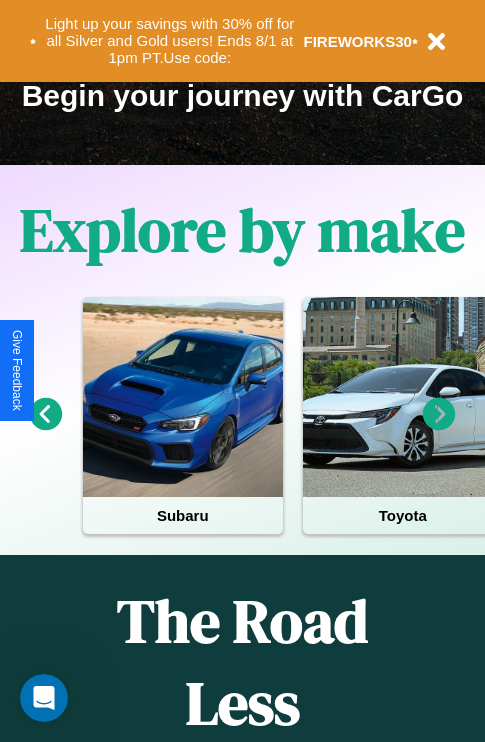 click 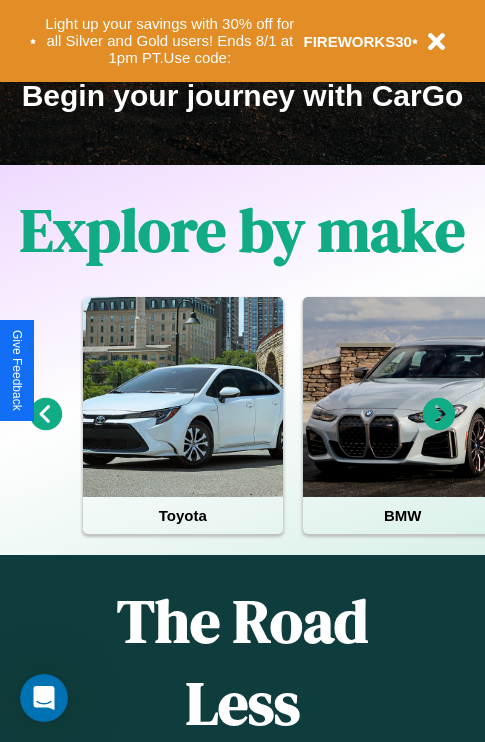 click 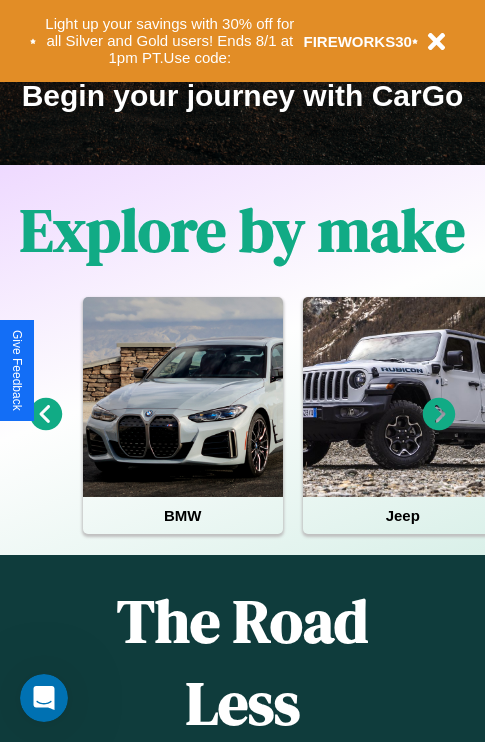 scroll, scrollTop: 0, scrollLeft: 0, axis: both 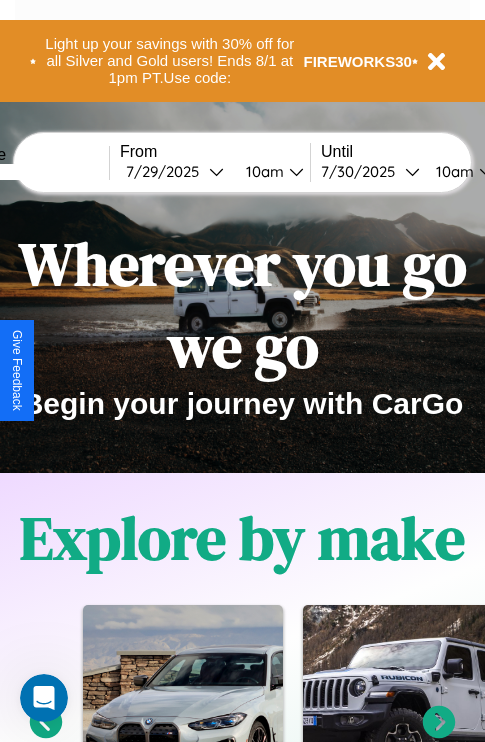 click at bounding box center [34, 172] 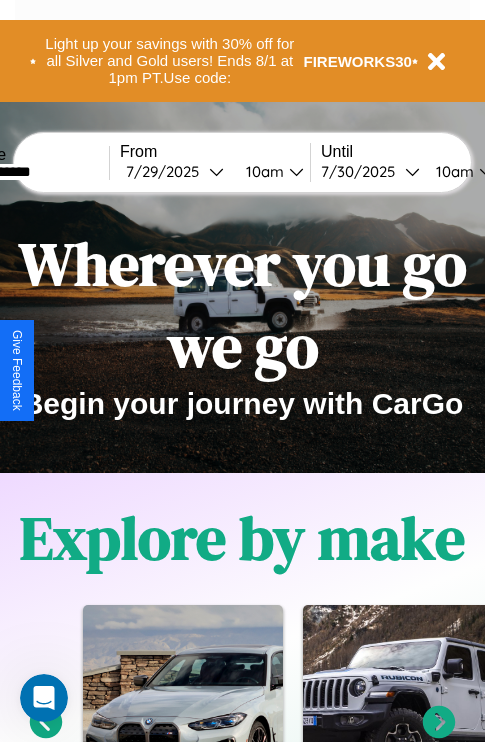 type on "**********" 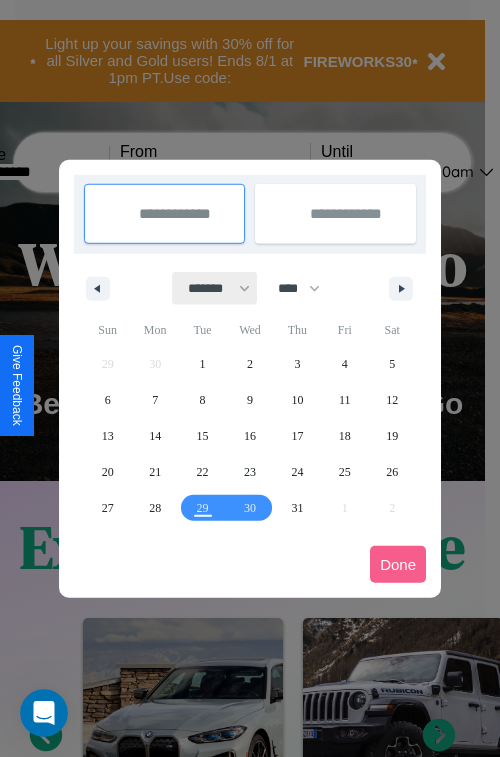 click on "******* ******** ***** ***** *** **** **** ****** ********* ******* ******** ********" at bounding box center (215, 288) 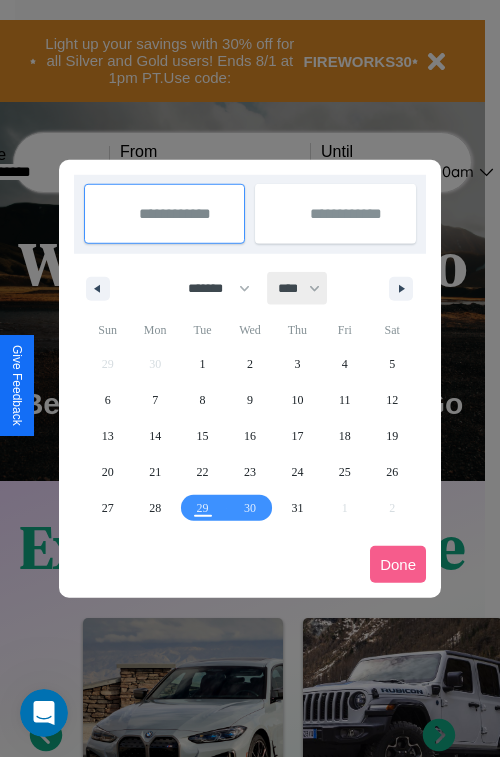 click on "**** **** **** **** **** **** **** **** **** **** **** **** **** **** **** **** **** **** **** **** **** **** **** **** **** **** **** **** **** **** **** **** **** **** **** **** **** **** **** **** **** **** **** **** **** **** **** **** **** **** **** **** **** **** **** **** **** **** **** **** **** **** **** **** **** **** **** **** **** **** **** **** **** **** **** **** **** **** **** **** **** **** **** **** **** **** **** **** **** **** **** **** **** **** **** **** **** **** **** **** **** **** **** **** **** **** **** **** **** **** **** **** **** **** **** **** **** **** **** **** ****" at bounding box center (298, 288) 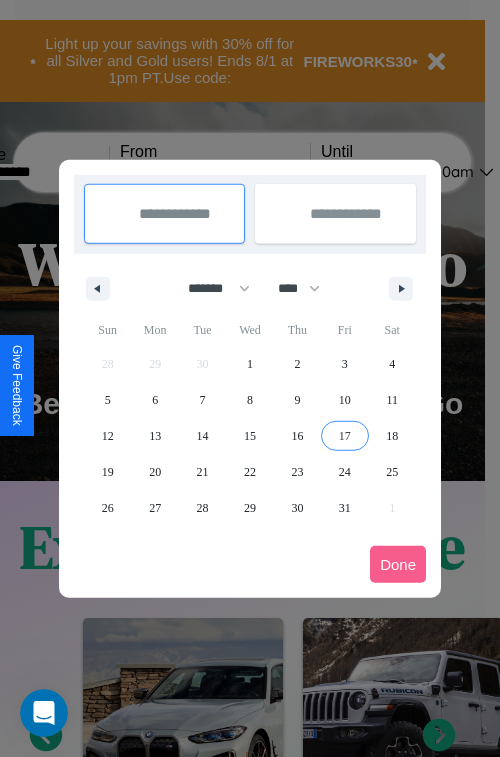 click on "17" at bounding box center [345, 436] 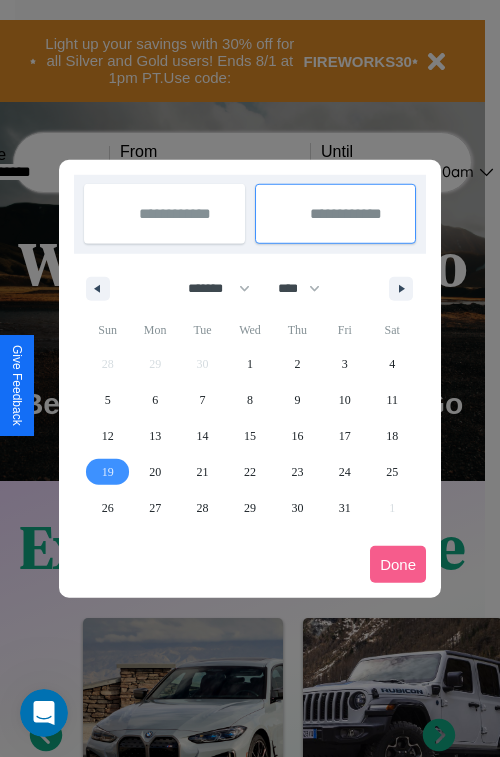 click on "19" at bounding box center (108, 472) 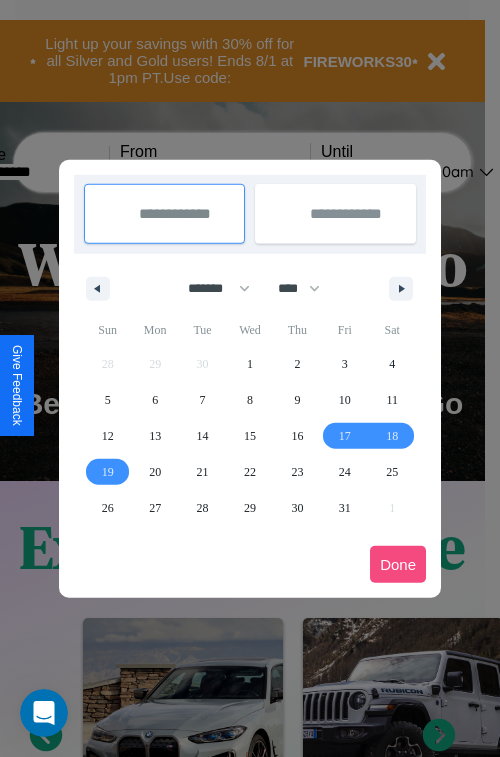 click on "Done" at bounding box center (398, 564) 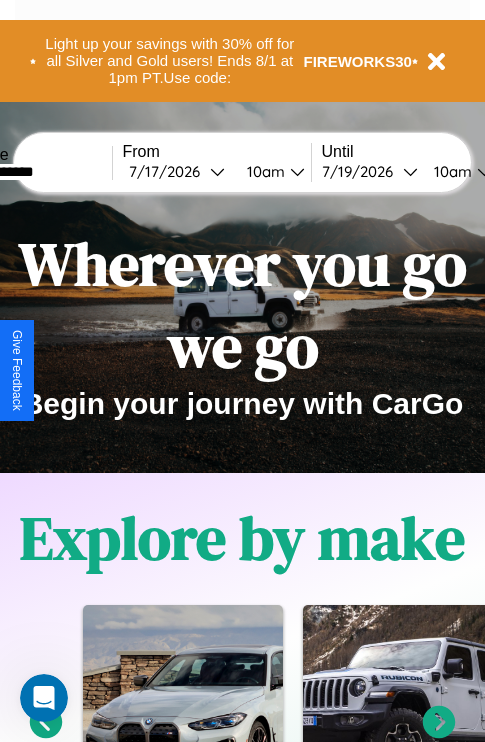 scroll, scrollTop: 0, scrollLeft: 73, axis: horizontal 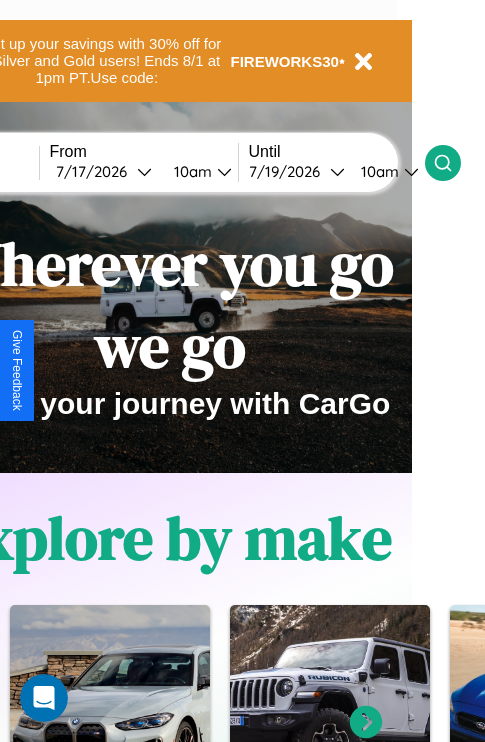 click 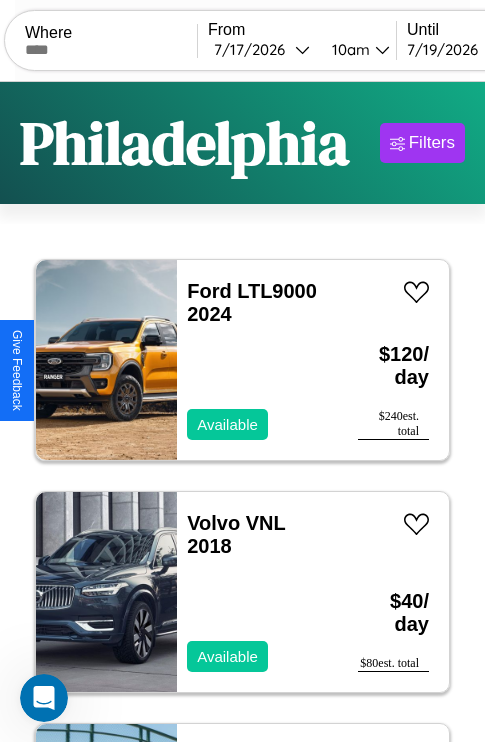 scroll, scrollTop: 66, scrollLeft: 0, axis: vertical 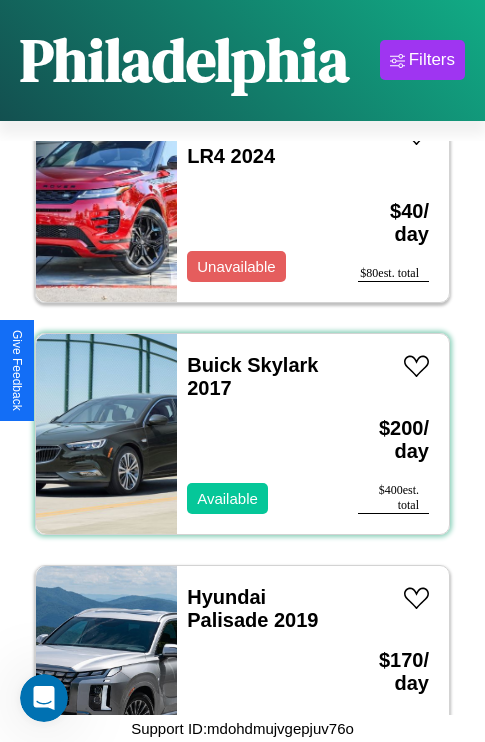 click on "Buick   Skylark   2017 Available" at bounding box center [257, 434] 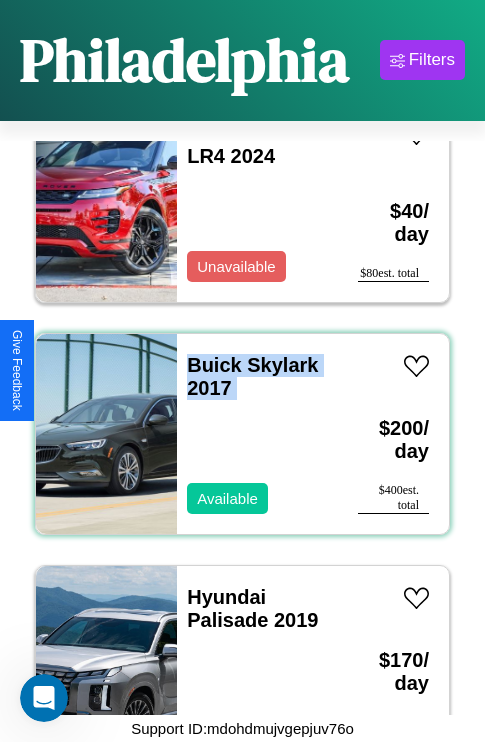 click on "Buick   Skylark   2017 Available" at bounding box center (257, 434) 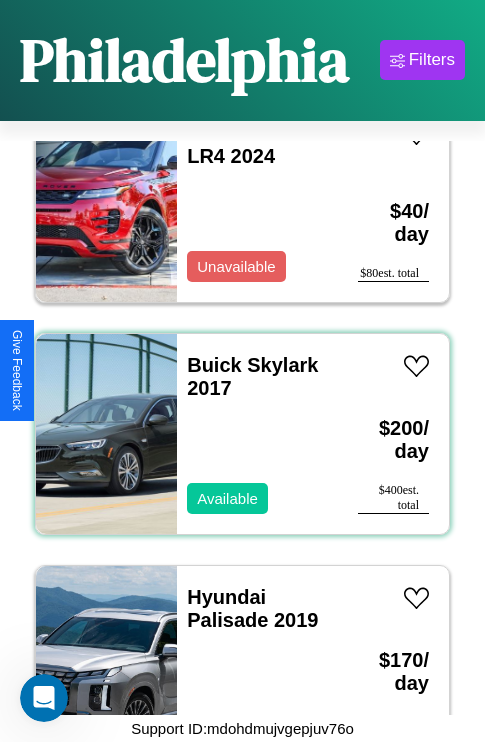 click on "Buick   Skylark   2017 Available" at bounding box center (257, 434) 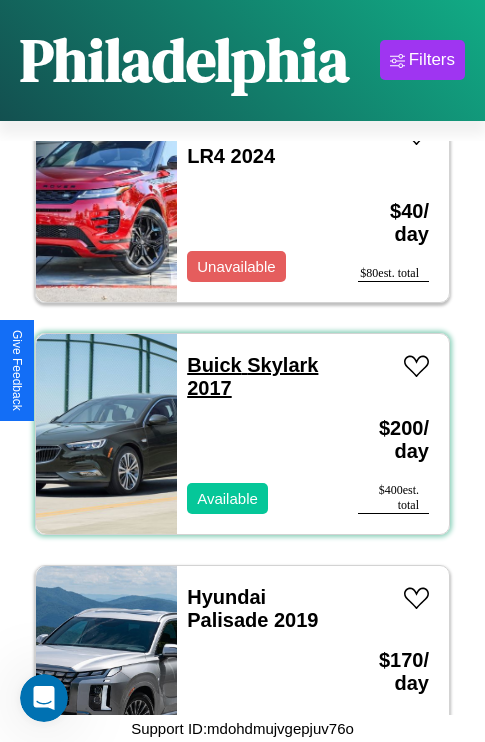 click on "Buick   Skylark   2017" at bounding box center [252, 376] 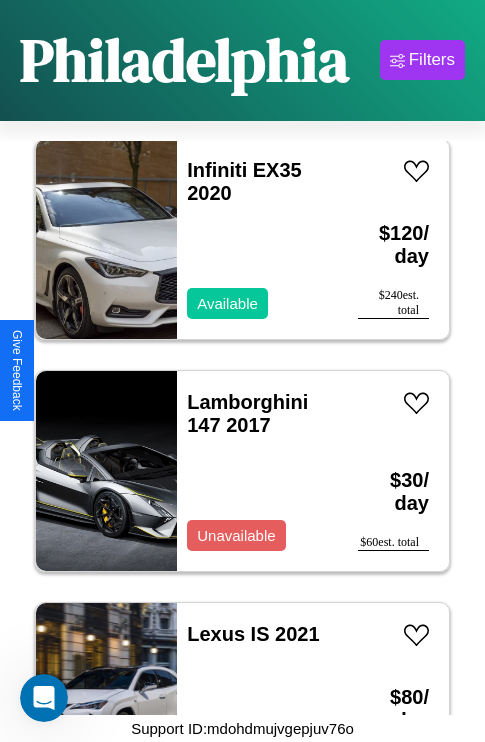 scroll, scrollTop: 2859, scrollLeft: 0, axis: vertical 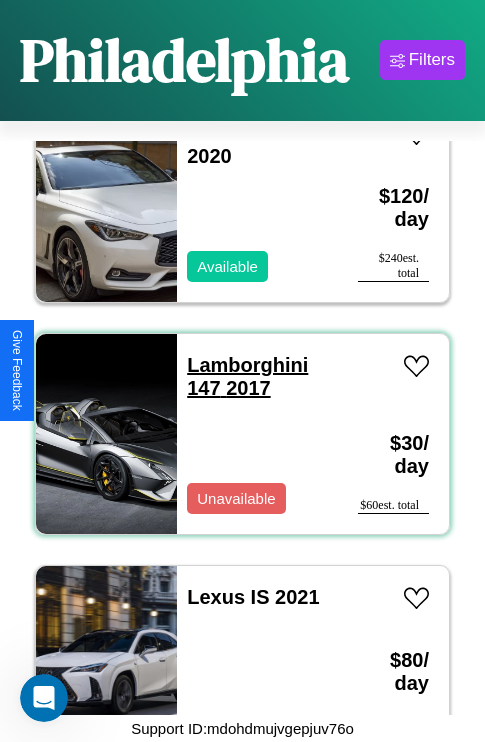 click on "Lamborghini   147   2017" at bounding box center (247, 376) 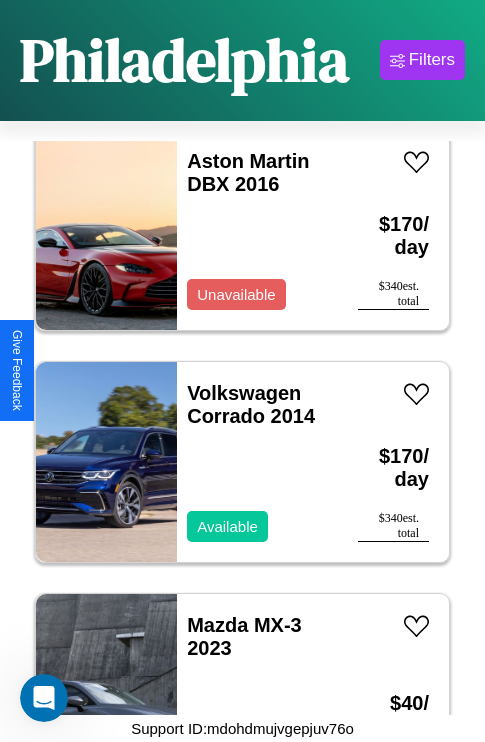 scroll, scrollTop: 5643, scrollLeft: 0, axis: vertical 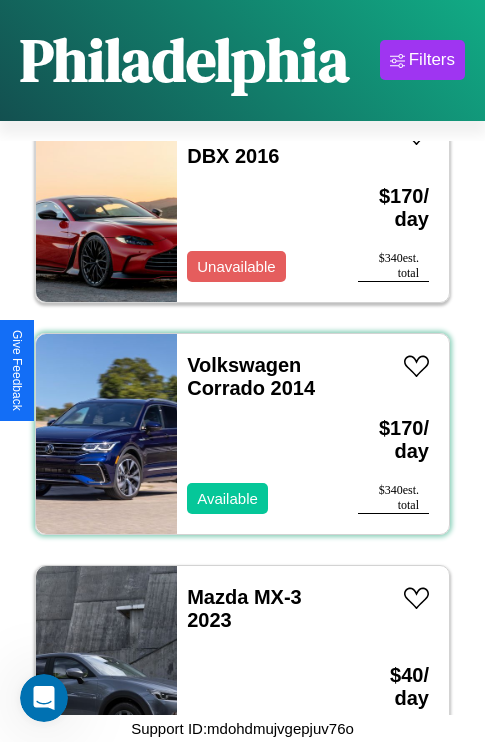 click on "Volkswagen   Corrado   2014 Available" at bounding box center (257, 434) 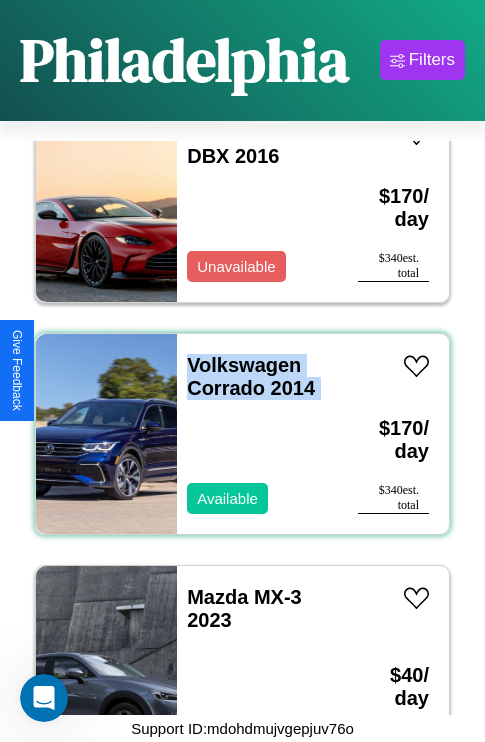 click on "Volkswagen   Corrado   2014 Available" at bounding box center [257, 434] 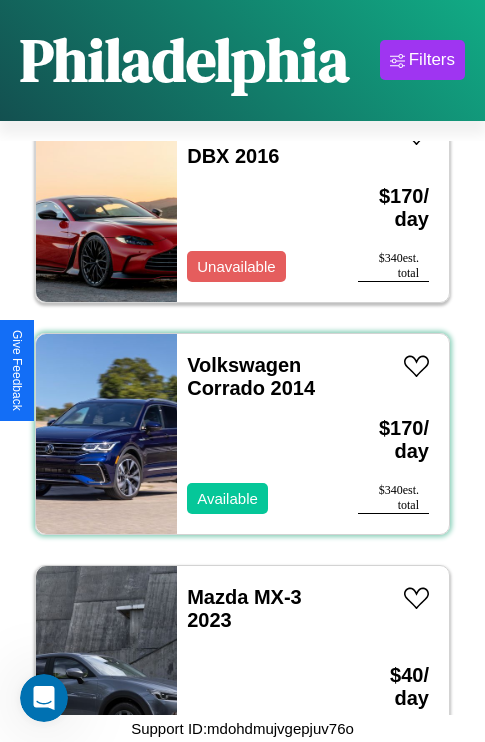 click on "Volkswagen   Corrado   2014 Available" at bounding box center [257, 434] 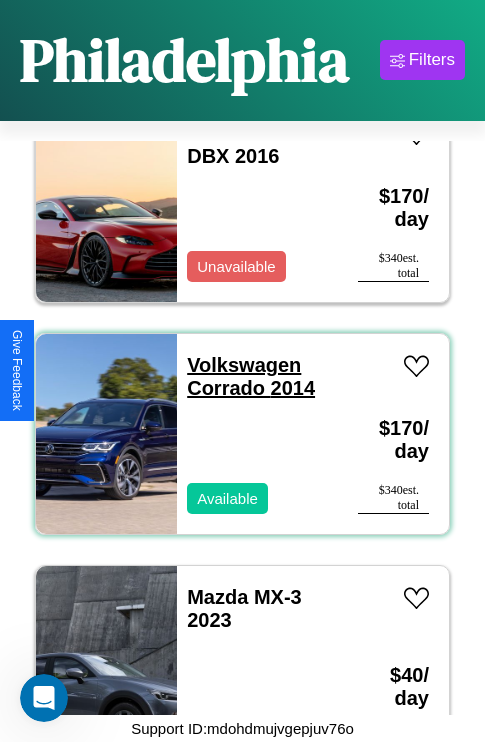 click on "Volkswagen   Corrado   2014" at bounding box center (251, 376) 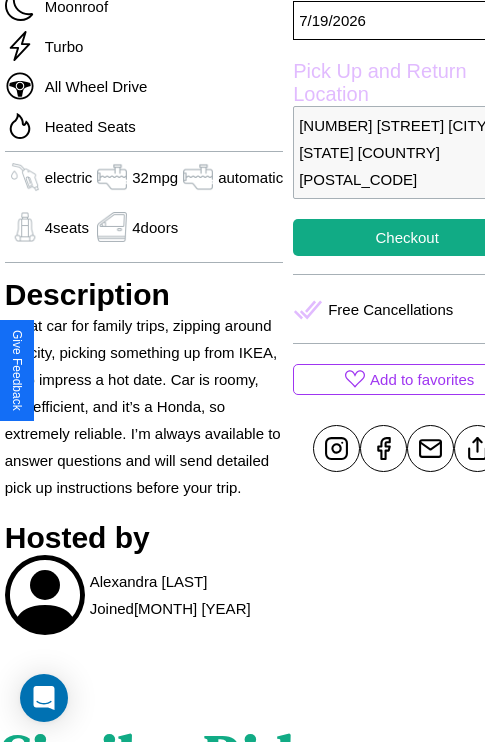 scroll, scrollTop: 735, scrollLeft: 76, axis: both 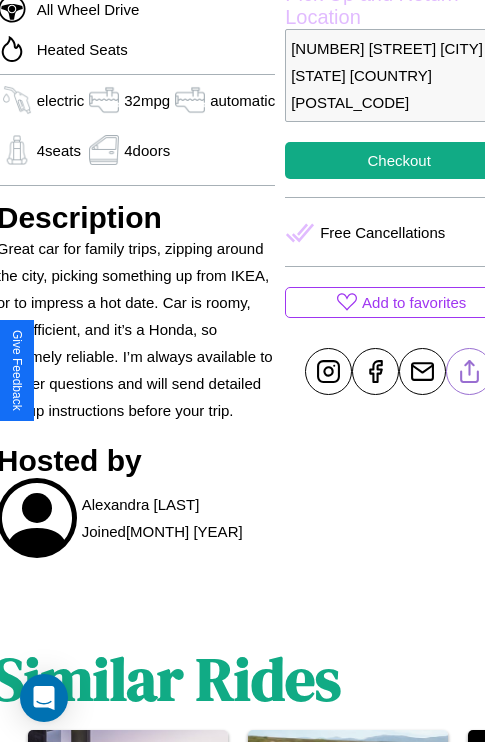 click 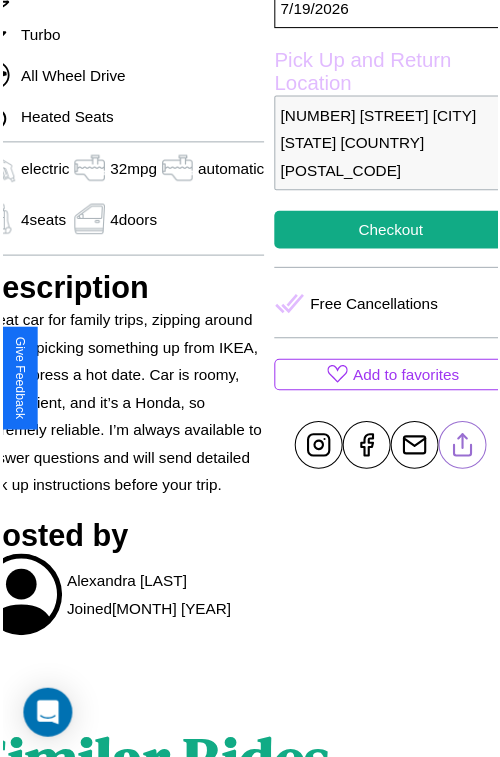 scroll, scrollTop: 666, scrollLeft: 96, axis: both 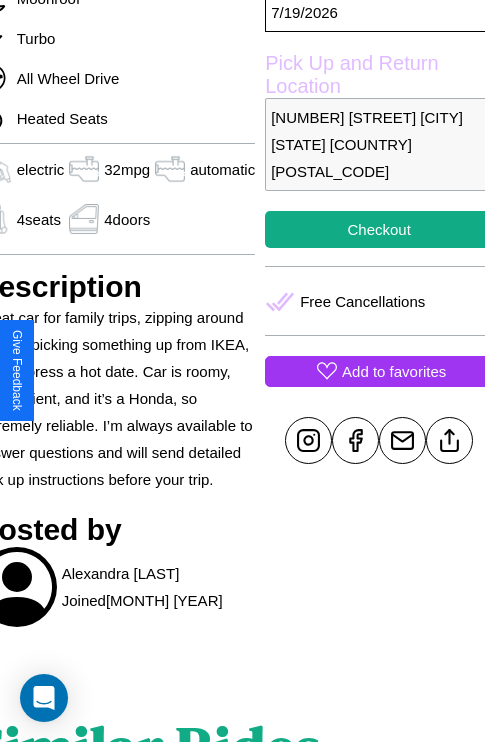 click on "Add to favorites" at bounding box center [394, 371] 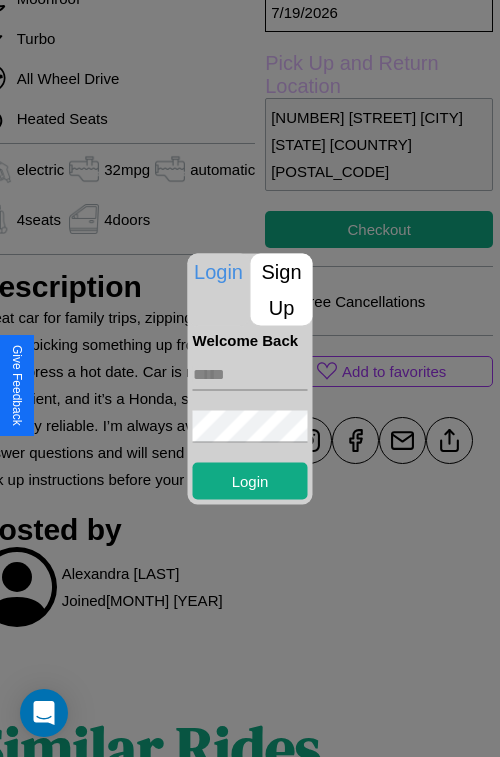 click at bounding box center [250, 374] 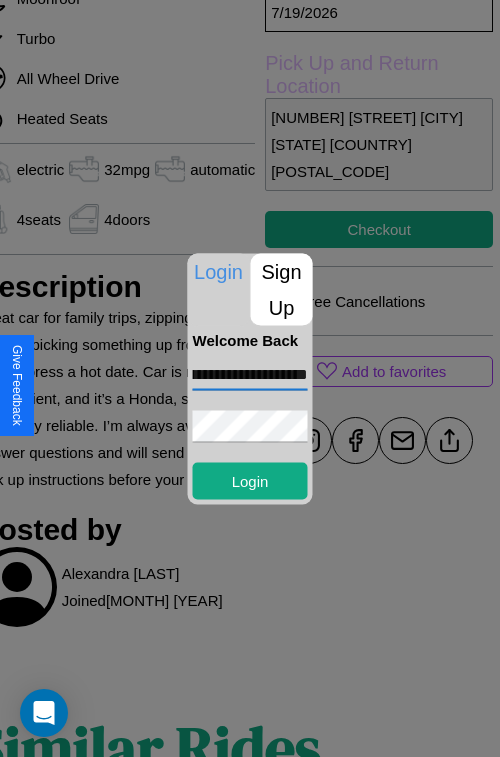 scroll, scrollTop: 0, scrollLeft: 67, axis: horizontal 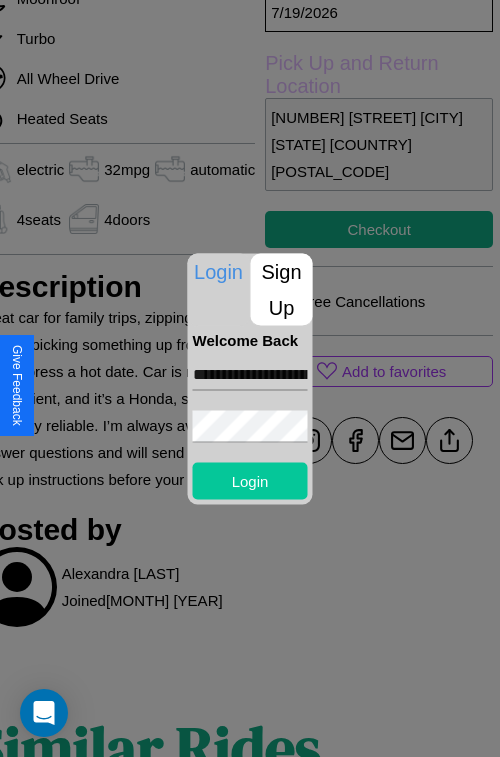 click on "Login" at bounding box center [250, 480] 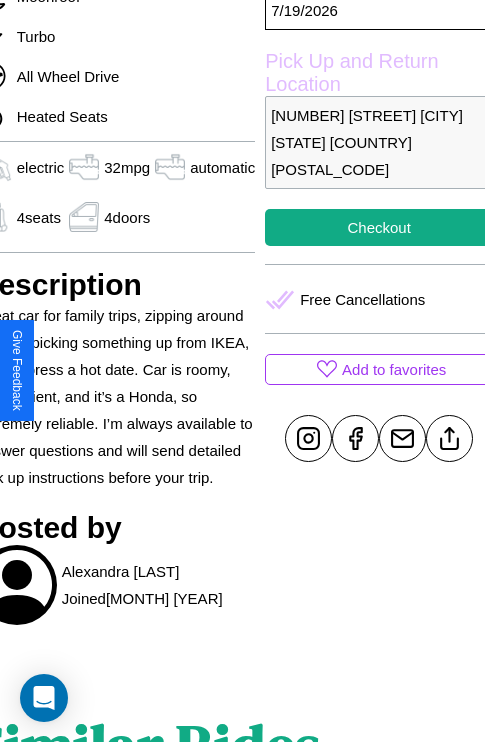 scroll, scrollTop: 666, scrollLeft: 96, axis: both 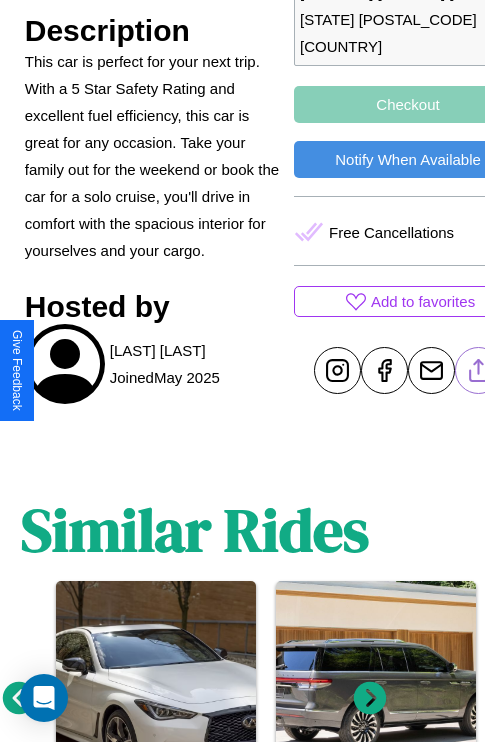 click 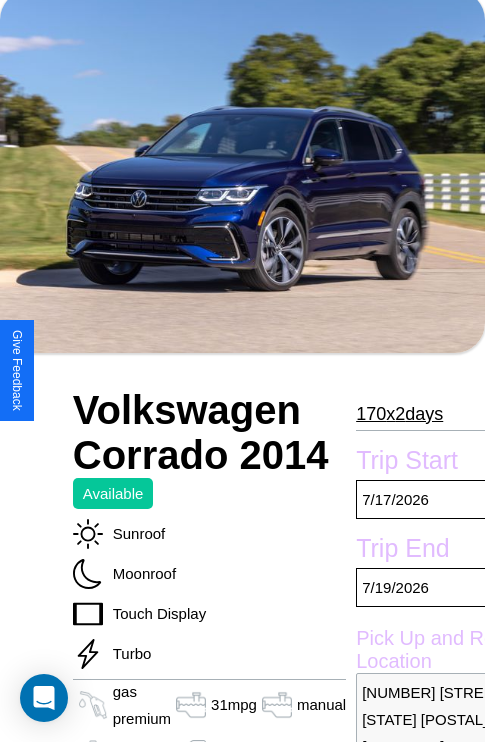 scroll, scrollTop: 134, scrollLeft: 0, axis: vertical 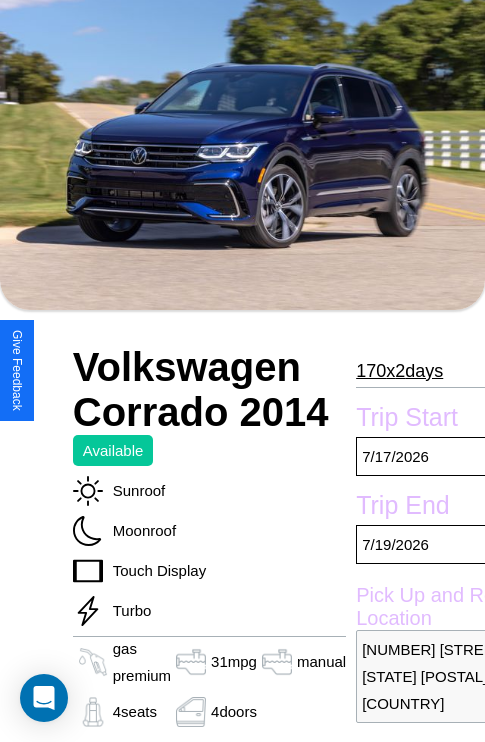 click on "170  x  2  days" at bounding box center (399, 371) 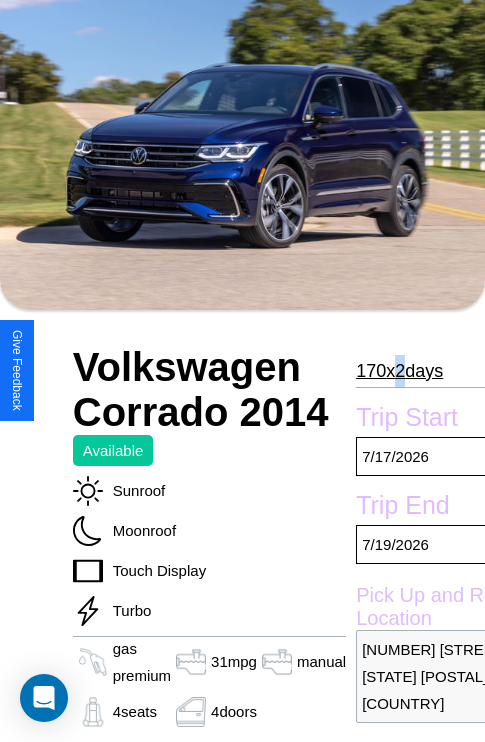 click on "170  x  2  days" at bounding box center [399, 371] 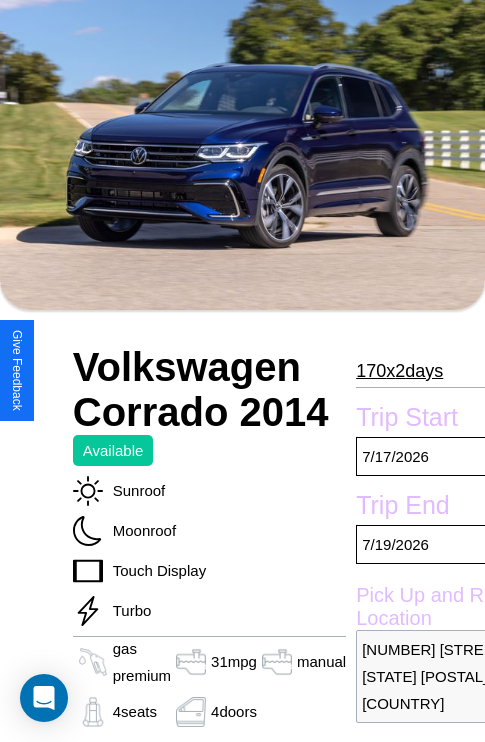 click on "170  x  2  days" at bounding box center [399, 371] 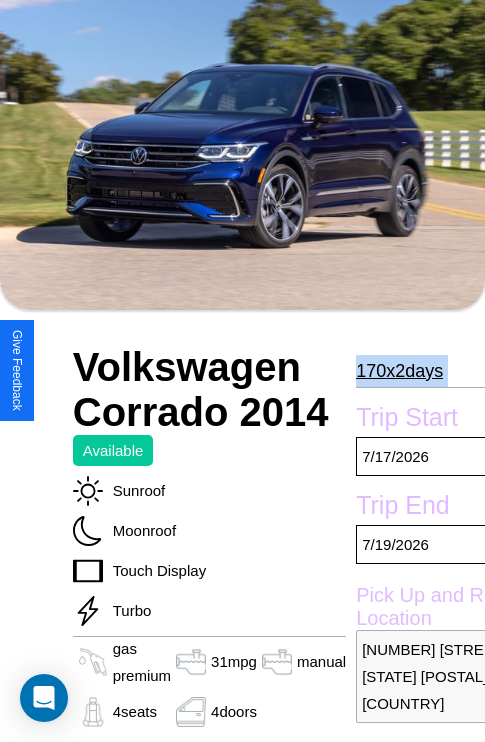 click on "170  x  2  days" at bounding box center (399, 371) 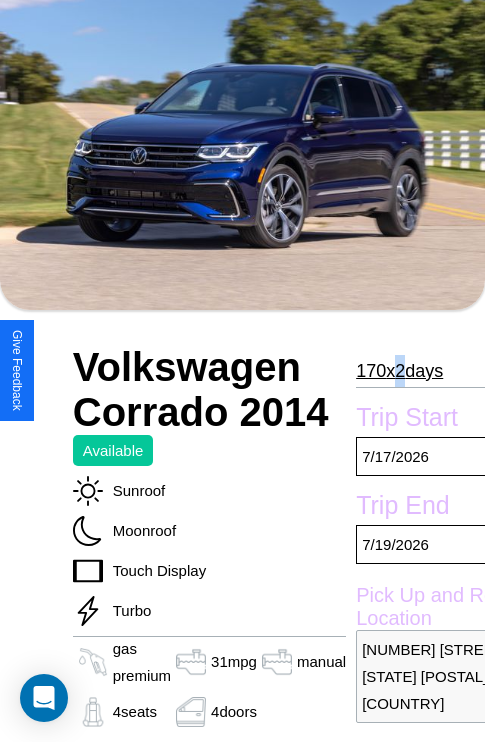 click on "170  x  2  days" at bounding box center (399, 371) 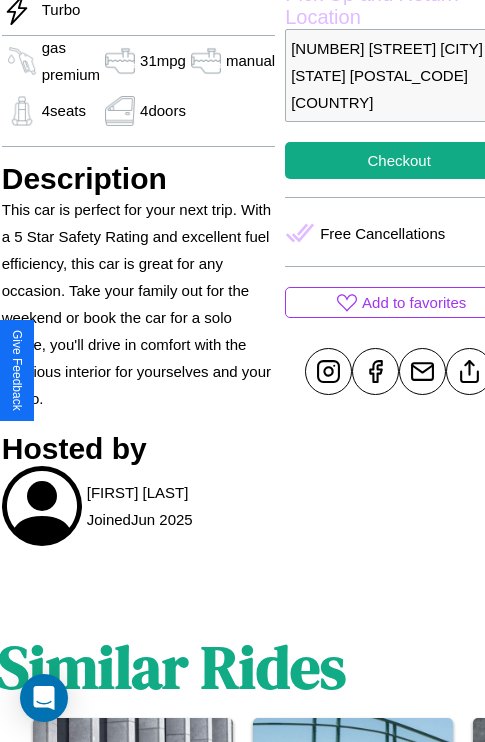 scroll, scrollTop: 736, scrollLeft: 71, axis: both 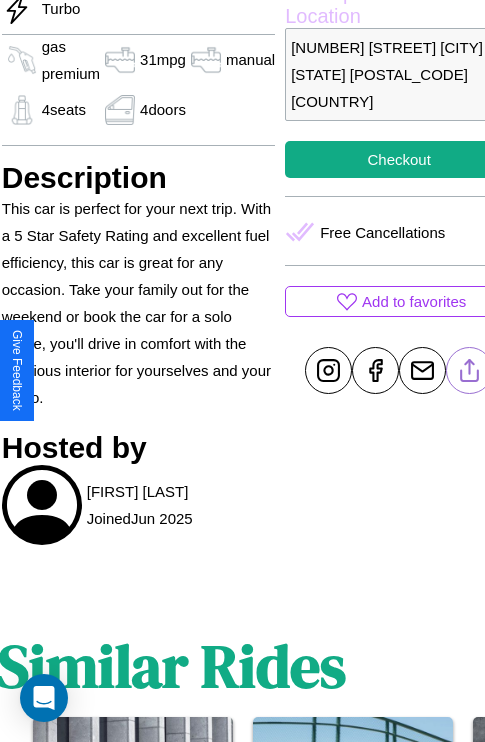 click 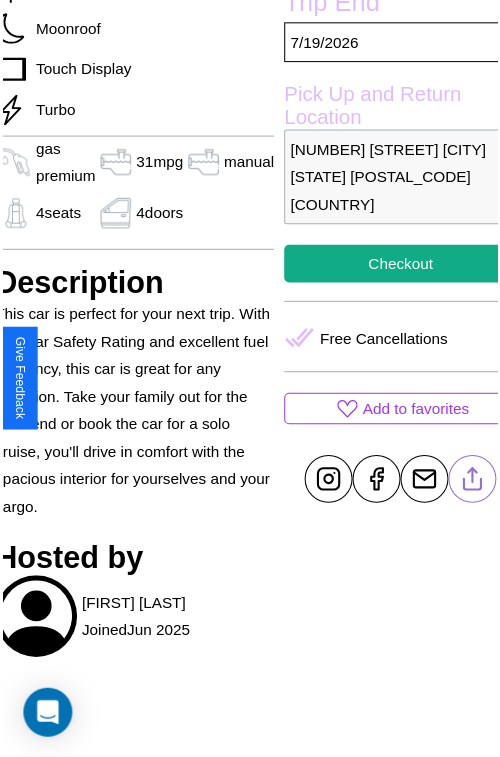 scroll, scrollTop: 525, scrollLeft: 91, axis: both 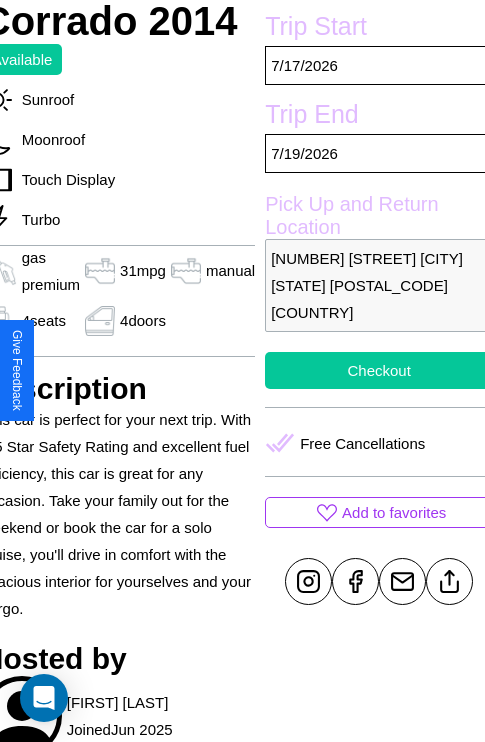 click on "Checkout" at bounding box center (379, 370) 